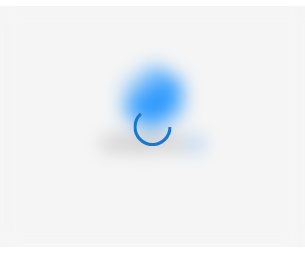 scroll, scrollTop: 0, scrollLeft: 0, axis: both 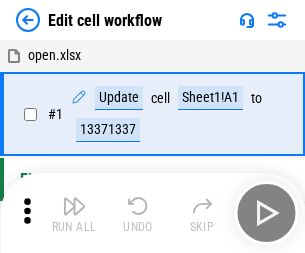 click at bounding box center (74, 206) 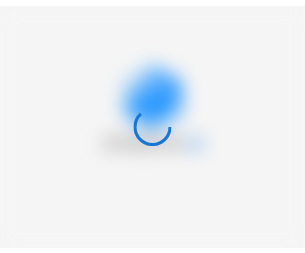 scroll, scrollTop: 0, scrollLeft: 0, axis: both 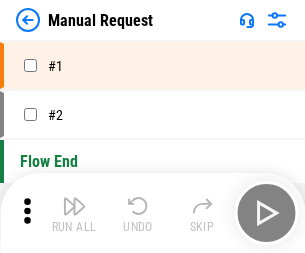 click at bounding box center (74, 206) 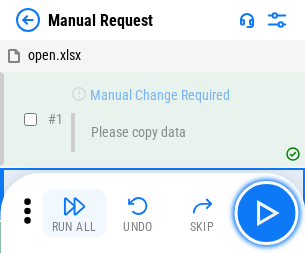 scroll, scrollTop: 68, scrollLeft: 0, axis: vertical 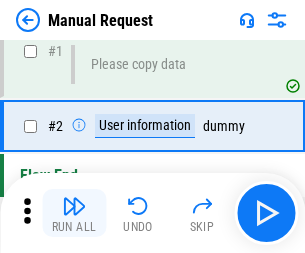 click at bounding box center (74, 206) 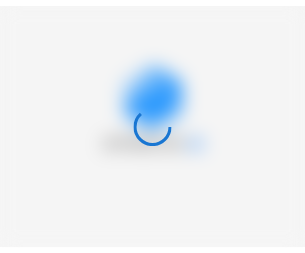 scroll, scrollTop: 0, scrollLeft: 0, axis: both 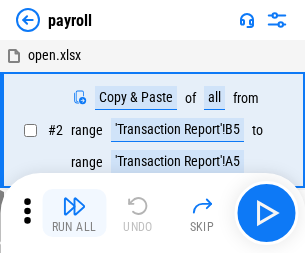 click at bounding box center (74, 206) 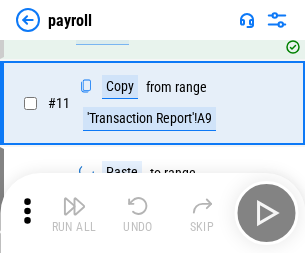 scroll, scrollTop: 122, scrollLeft: 0, axis: vertical 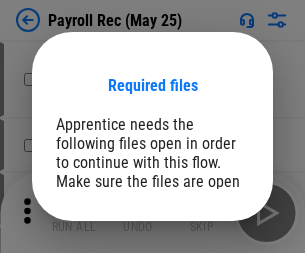 click on "Open" at bounding box center (209, 287) 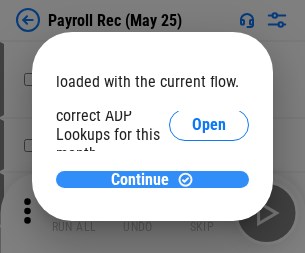 click on "Continue" at bounding box center (140, 180) 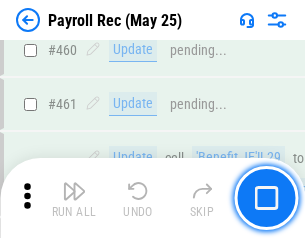 scroll, scrollTop: 10658, scrollLeft: 0, axis: vertical 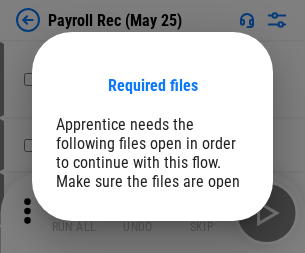 click on "Open" at bounding box center [209, 287] 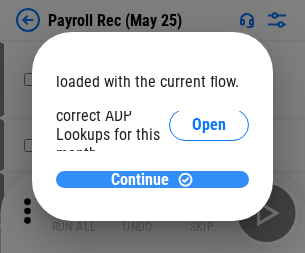 click on "Continue" at bounding box center (140, 180) 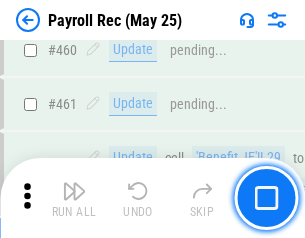 scroll, scrollTop: 10658, scrollLeft: 0, axis: vertical 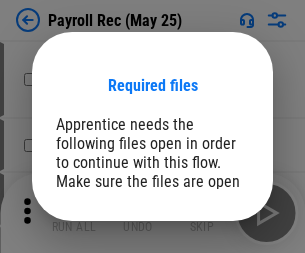 click on "Open" at bounding box center [209, 287] 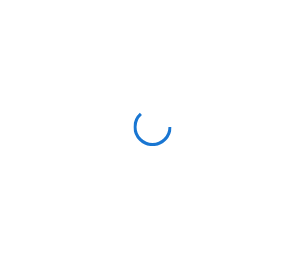 scroll, scrollTop: 0, scrollLeft: 0, axis: both 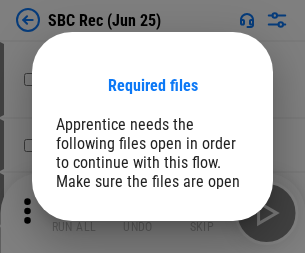 click on "Open" at bounding box center (209, 287) 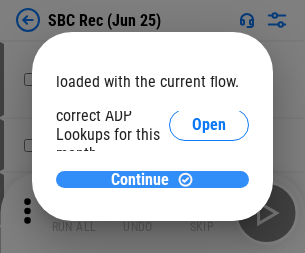 click on "Continue" at bounding box center (140, 180) 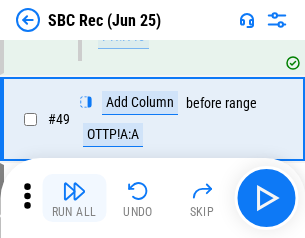 click at bounding box center [74, 191] 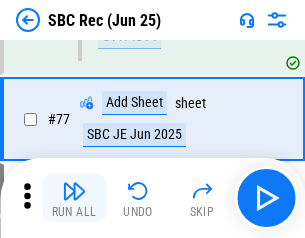 click at bounding box center [74, 191] 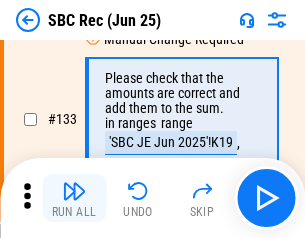 click at bounding box center (74, 191) 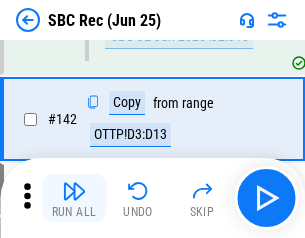 click at bounding box center [74, 191] 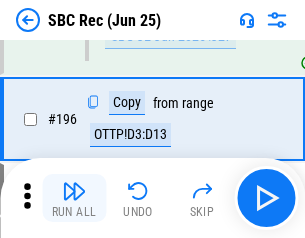 click at bounding box center [74, 191] 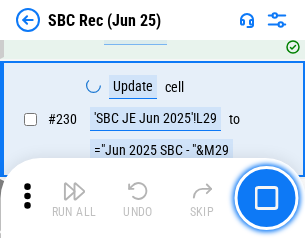 scroll, scrollTop: 6410, scrollLeft: 0, axis: vertical 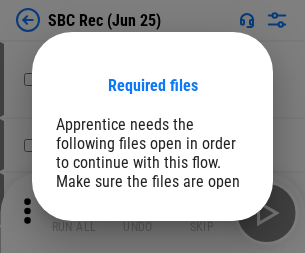 click on "Open" at bounding box center [209, 287] 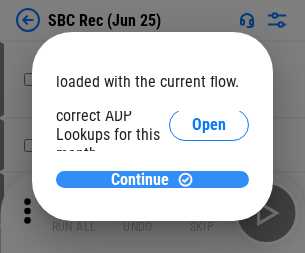 click on "Continue" at bounding box center (140, 180) 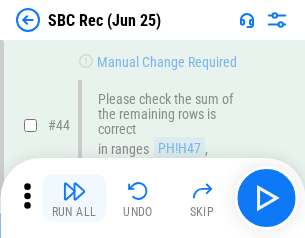 click at bounding box center [74, 191] 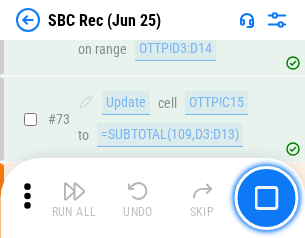 scroll, scrollTop: 2469, scrollLeft: 0, axis: vertical 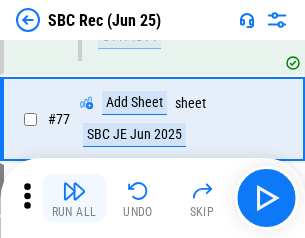 click at bounding box center [74, 191] 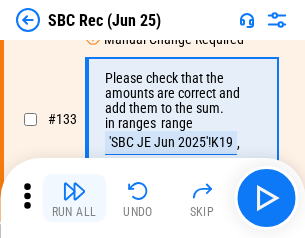 click at bounding box center [74, 191] 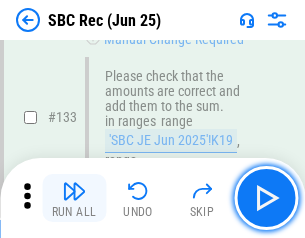 scroll, scrollTop: 4107, scrollLeft: 0, axis: vertical 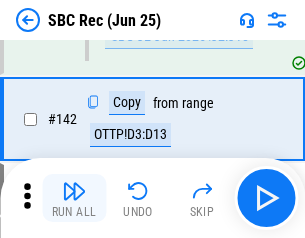click at bounding box center [74, 191] 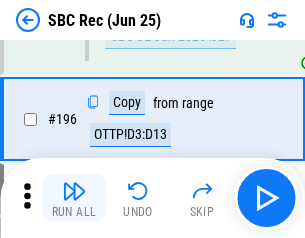 click at bounding box center (74, 191) 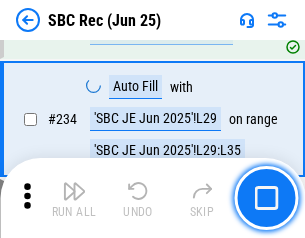 scroll, scrollTop: 6410, scrollLeft: 0, axis: vertical 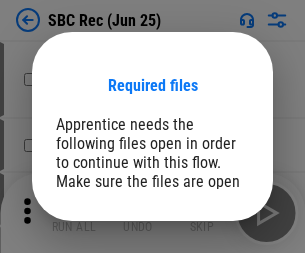 click on "Open" at bounding box center (209, 287) 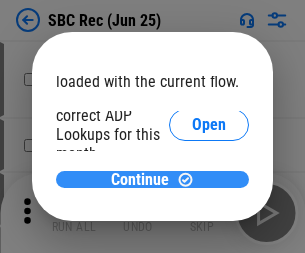 click on "Continue" at bounding box center [140, 180] 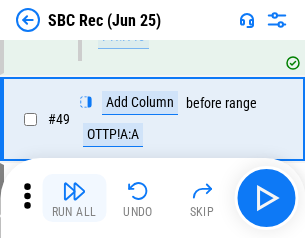 click at bounding box center (74, 191) 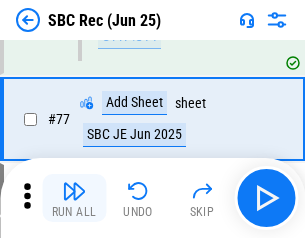 click at bounding box center (74, 191) 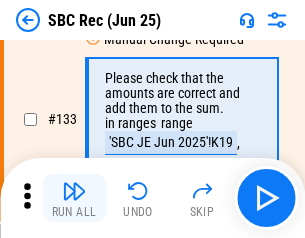 click at bounding box center (74, 191) 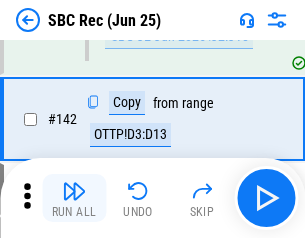 click at bounding box center (74, 191) 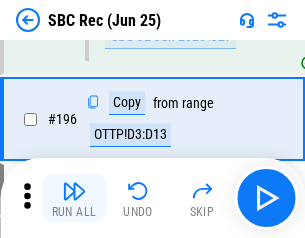click at bounding box center (74, 191) 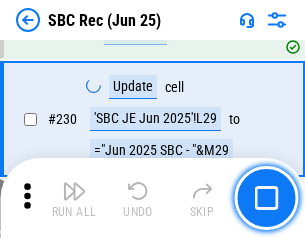 scroll, scrollTop: 6410, scrollLeft: 0, axis: vertical 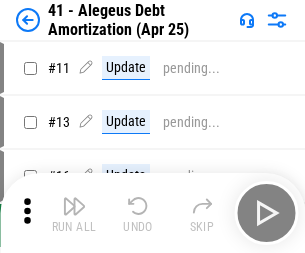 click at bounding box center (74, 206) 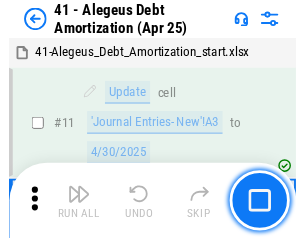 scroll, scrollTop: 247, scrollLeft: 0, axis: vertical 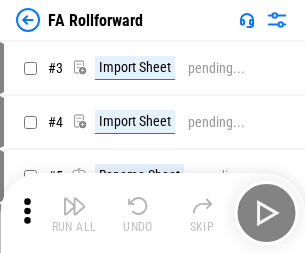 click at bounding box center (74, 206) 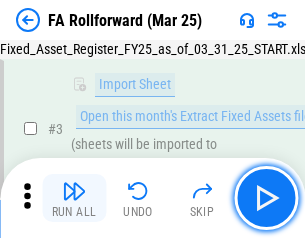 scroll, scrollTop: 184, scrollLeft: 0, axis: vertical 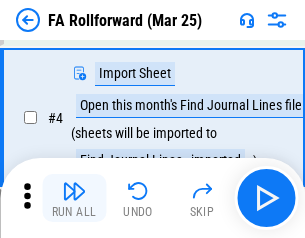 click at bounding box center [74, 191] 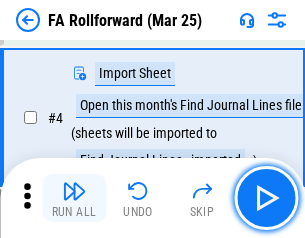 scroll, scrollTop: 313, scrollLeft: 0, axis: vertical 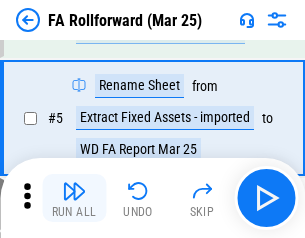 click at bounding box center [74, 191] 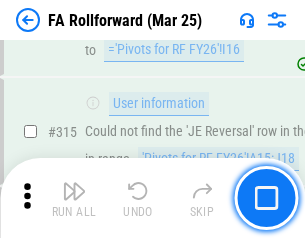 scroll, scrollTop: 9517, scrollLeft: 0, axis: vertical 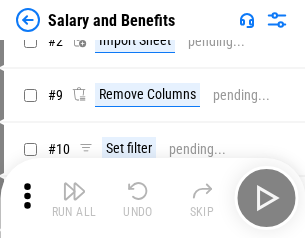 click at bounding box center (74, 191) 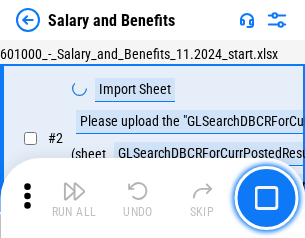 scroll, scrollTop: 145, scrollLeft: 0, axis: vertical 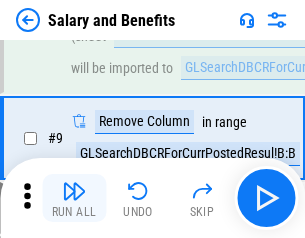 click at bounding box center (74, 191) 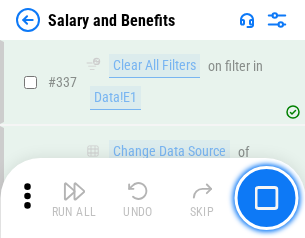 scroll, scrollTop: 9364, scrollLeft: 0, axis: vertical 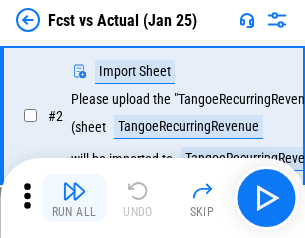 click at bounding box center [74, 191] 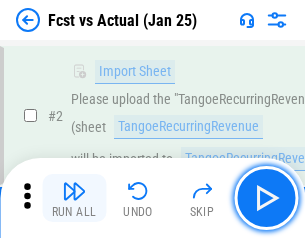 scroll, scrollTop: 187, scrollLeft: 0, axis: vertical 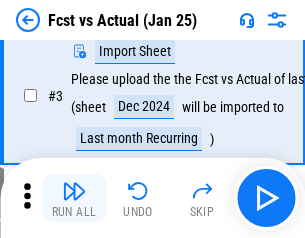 click at bounding box center (74, 191) 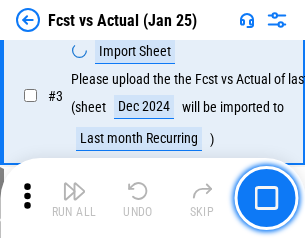 scroll, scrollTop: 300, scrollLeft: 0, axis: vertical 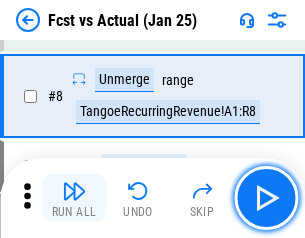 click at bounding box center (74, 191) 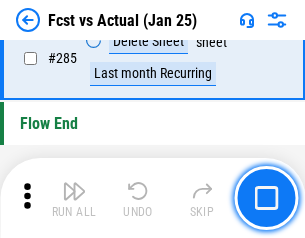 scroll, scrollTop: 9465, scrollLeft: 0, axis: vertical 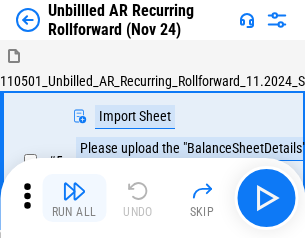 click at bounding box center (74, 191) 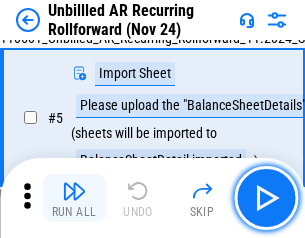 scroll, scrollTop: 188, scrollLeft: 0, axis: vertical 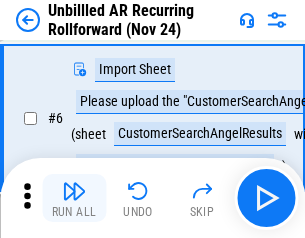 click at bounding box center (74, 191) 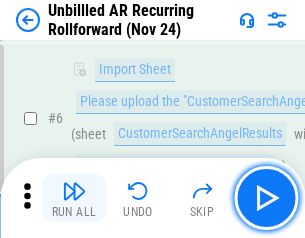 scroll, scrollTop: 322, scrollLeft: 0, axis: vertical 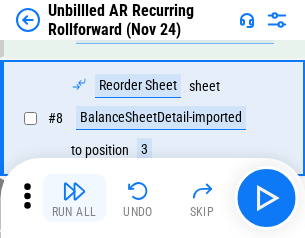click at bounding box center [74, 191] 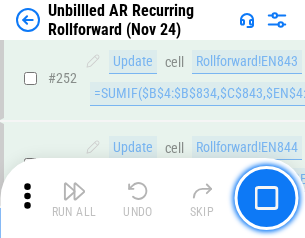 scroll, scrollTop: 6793, scrollLeft: 0, axis: vertical 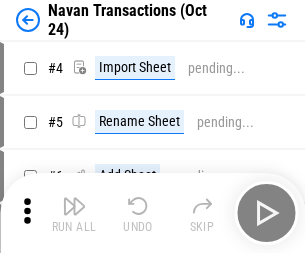 click at bounding box center [74, 206] 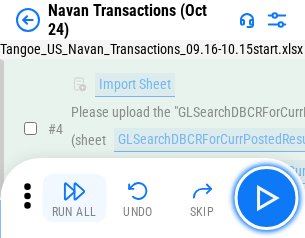 scroll, scrollTop: 168, scrollLeft: 0, axis: vertical 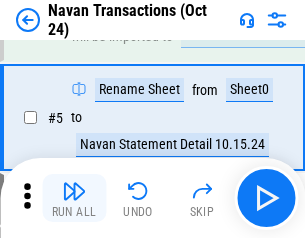 click at bounding box center [74, 191] 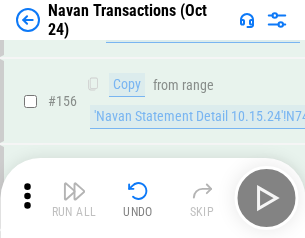 scroll, scrollTop: 6484, scrollLeft: 0, axis: vertical 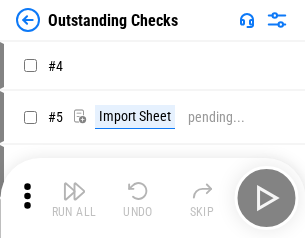 click at bounding box center (74, 191) 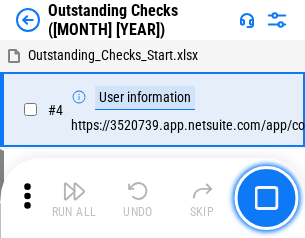 scroll, scrollTop: 209, scrollLeft: 0, axis: vertical 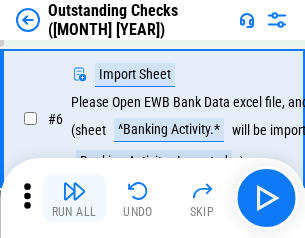 click at bounding box center (74, 191) 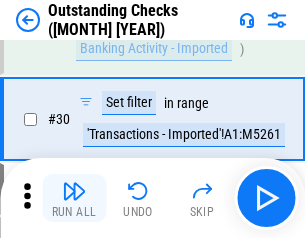 click at bounding box center [74, 191] 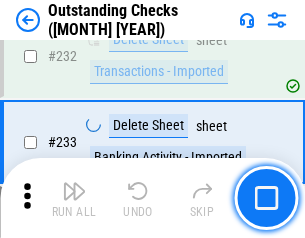 scroll, scrollTop: 6027, scrollLeft: 0, axis: vertical 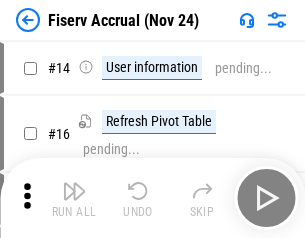click at bounding box center (74, 191) 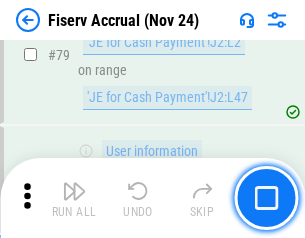 scroll, scrollTop: 2605, scrollLeft: 0, axis: vertical 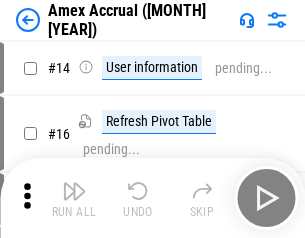 click at bounding box center [74, 191] 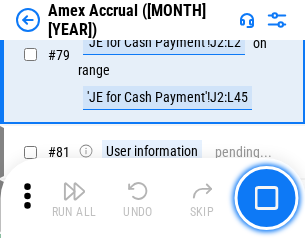 scroll, scrollTop: 2550, scrollLeft: 0, axis: vertical 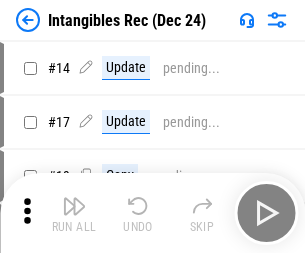click at bounding box center [74, 206] 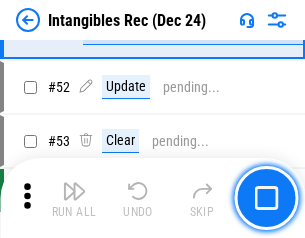 scroll, scrollTop: 779, scrollLeft: 0, axis: vertical 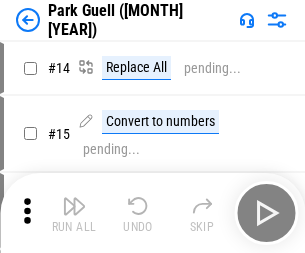 click at bounding box center [74, 206] 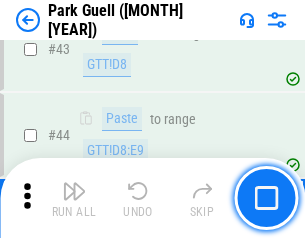 scroll, scrollTop: 2501, scrollLeft: 0, axis: vertical 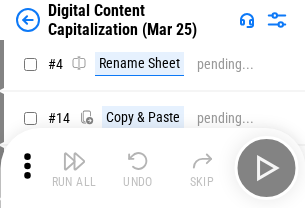 click at bounding box center (74, 161) 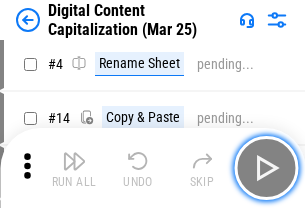 scroll, scrollTop: 187, scrollLeft: 0, axis: vertical 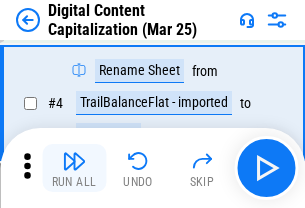 click at bounding box center [74, 161] 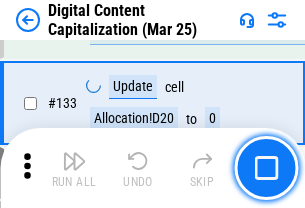 scroll, scrollTop: 2121, scrollLeft: 0, axis: vertical 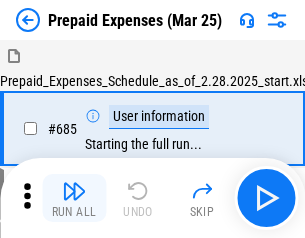 click at bounding box center (74, 191) 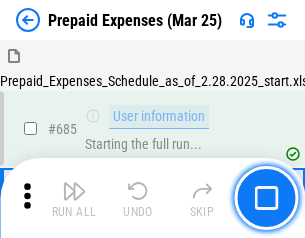 scroll, scrollTop: 4993, scrollLeft: 0, axis: vertical 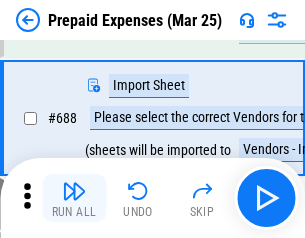 click at bounding box center (74, 191) 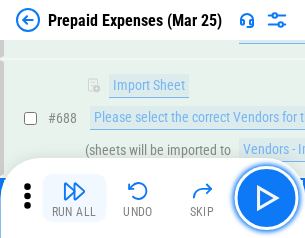 scroll, scrollTop: 5095, scrollLeft: 0, axis: vertical 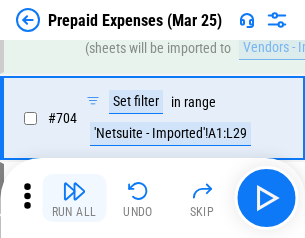 click at bounding box center [74, 191] 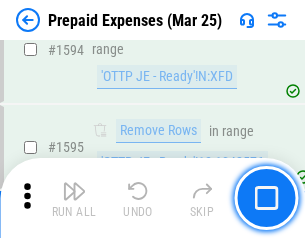 scroll, scrollTop: 18897, scrollLeft: 0, axis: vertical 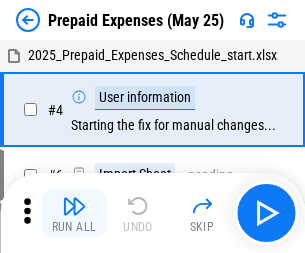 click at bounding box center [74, 206] 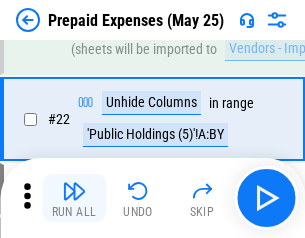 click at bounding box center (74, 191) 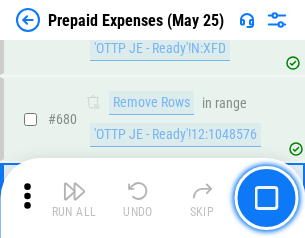 scroll, scrollTop: 6734, scrollLeft: 0, axis: vertical 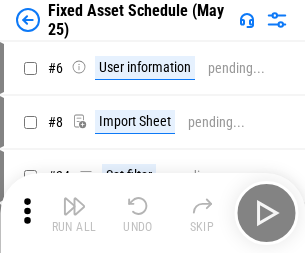click at bounding box center (74, 206) 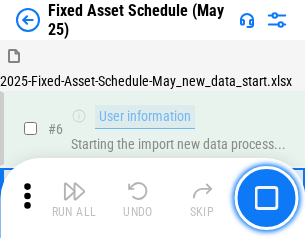 scroll, scrollTop: 210, scrollLeft: 0, axis: vertical 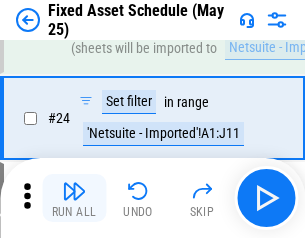 click at bounding box center [74, 191] 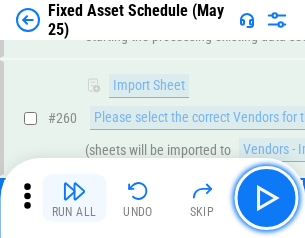 scroll, scrollTop: 6430, scrollLeft: 0, axis: vertical 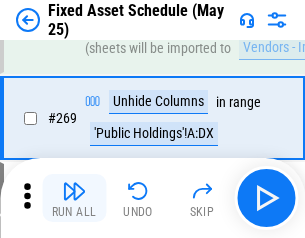 click at bounding box center (74, 191) 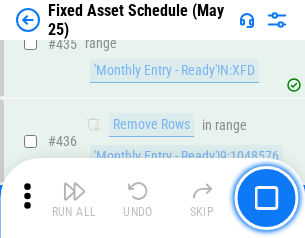 scroll, scrollTop: 8848, scrollLeft: 0, axis: vertical 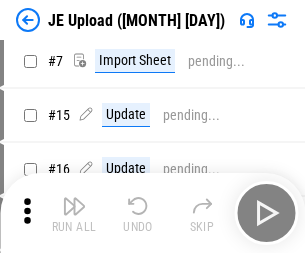 click at bounding box center (74, 206) 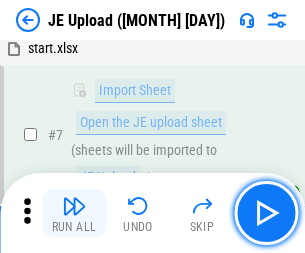 scroll, scrollTop: 145, scrollLeft: 0, axis: vertical 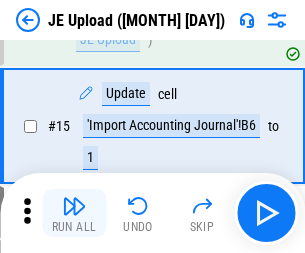 click at bounding box center [74, 206] 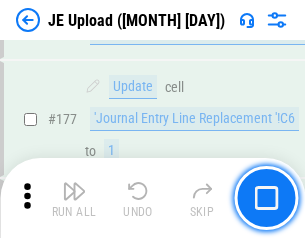 scroll, scrollTop: 4223, scrollLeft: 0, axis: vertical 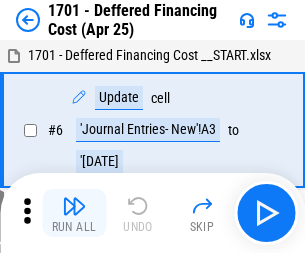 click at bounding box center (74, 206) 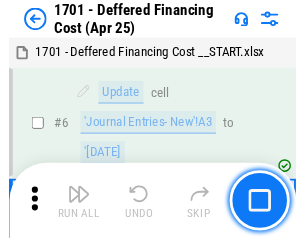 scroll, scrollTop: 247, scrollLeft: 0, axis: vertical 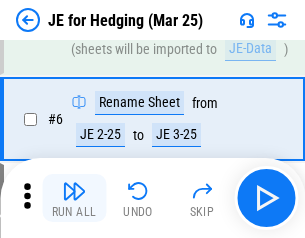 click at bounding box center (74, 191) 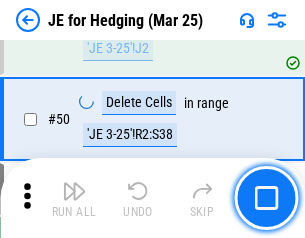 scroll, scrollTop: 1295, scrollLeft: 0, axis: vertical 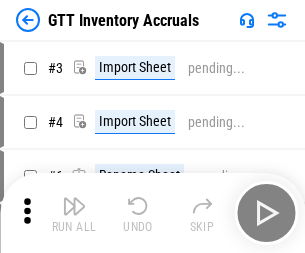 click at bounding box center [74, 206] 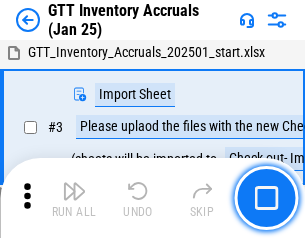 scroll, scrollTop: 129, scrollLeft: 0, axis: vertical 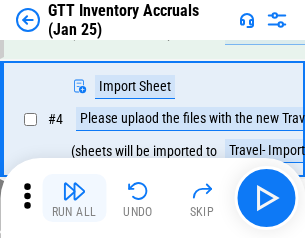 click at bounding box center [74, 191] 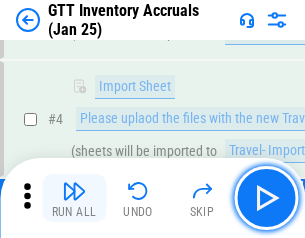 scroll, scrollTop: 231, scrollLeft: 0, axis: vertical 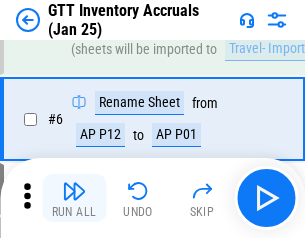 click at bounding box center (74, 191) 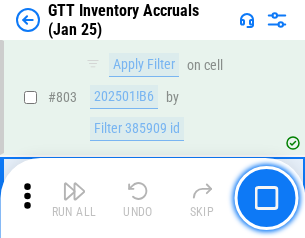 scroll, scrollTop: 15134, scrollLeft: 0, axis: vertical 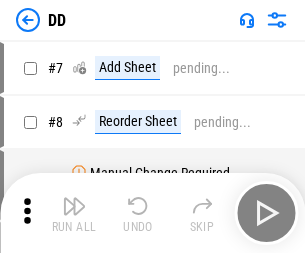 click at bounding box center [74, 206] 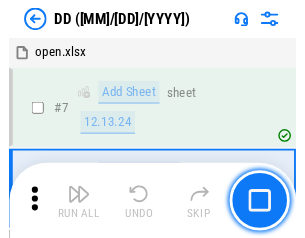 scroll, scrollTop: 201, scrollLeft: 0, axis: vertical 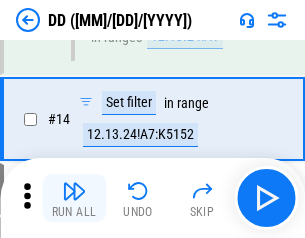 click at bounding box center (74, 191) 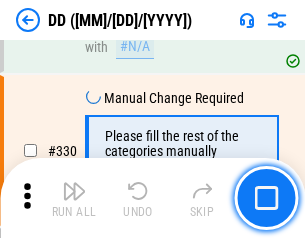 scroll, scrollTop: 8788, scrollLeft: 0, axis: vertical 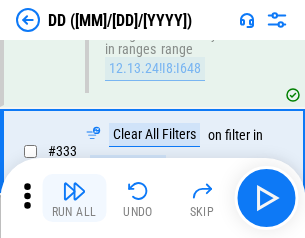 click at bounding box center (74, 191) 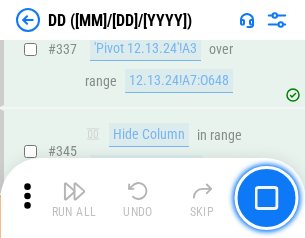 scroll, scrollTop: 9296, scrollLeft: 0, axis: vertical 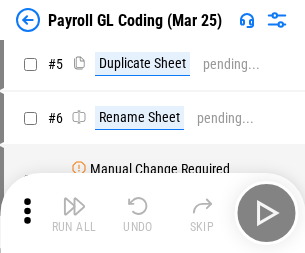click at bounding box center [74, 206] 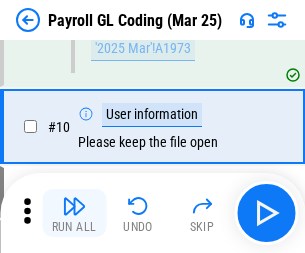 click at bounding box center (74, 206) 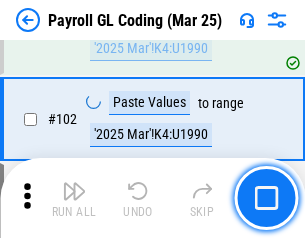 scroll, scrollTop: 4684, scrollLeft: 0, axis: vertical 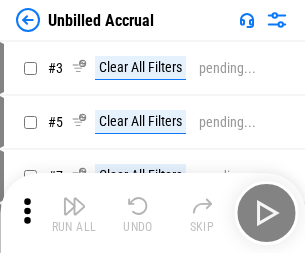 click at bounding box center (74, 206) 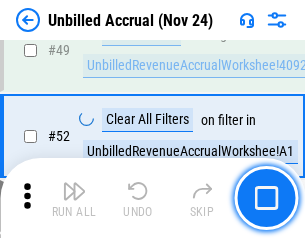 scroll, scrollTop: 1814, scrollLeft: 0, axis: vertical 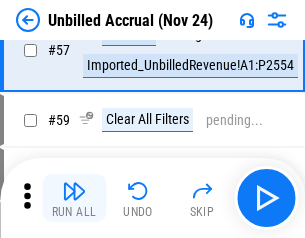 click at bounding box center (74, 191) 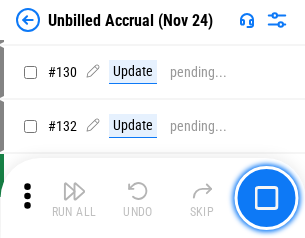 scroll, scrollTop: 5934, scrollLeft: 0, axis: vertical 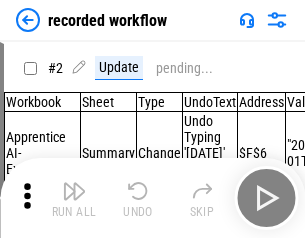 click at bounding box center [74, 191] 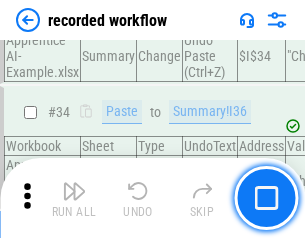 scroll, scrollTop: 6251, scrollLeft: 0, axis: vertical 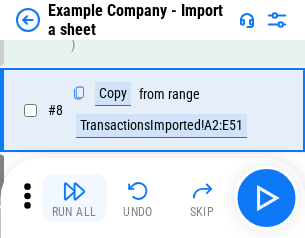 click at bounding box center (74, 191) 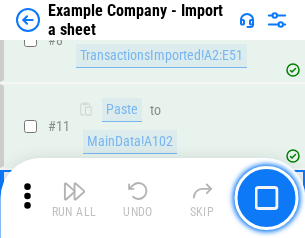 scroll, scrollTop: 426, scrollLeft: 0, axis: vertical 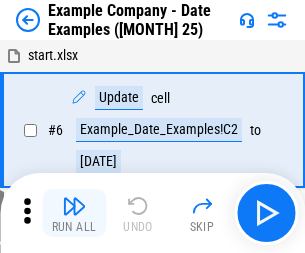 click at bounding box center (74, 206) 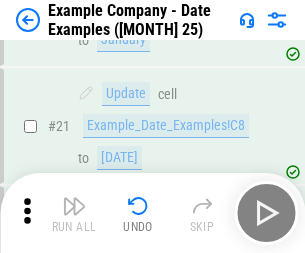 scroll, scrollTop: 948, scrollLeft: 0, axis: vertical 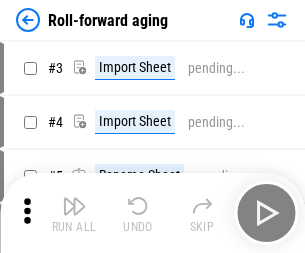 click at bounding box center [74, 206] 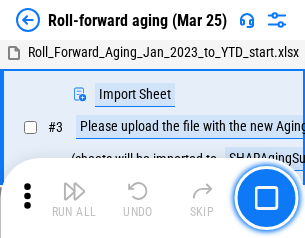 scroll, scrollTop: 129, scrollLeft: 0, axis: vertical 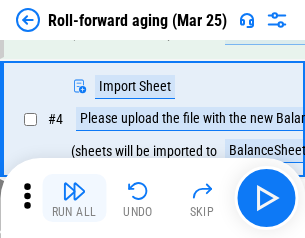 click at bounding box center [74, 191] 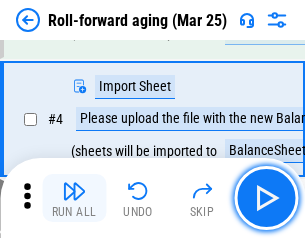scroll, scrollTop: 247, scrollLeft: 0, axis: vertical 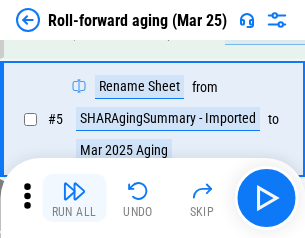 click at bounding box center (74, 191) 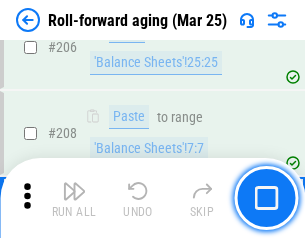 scroll, scrollTop: 6309, scrollLeft: 0, axis: vertical 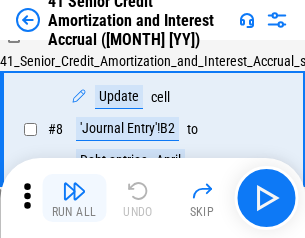 click at bounding box center (74, 191) 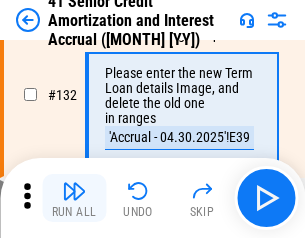 click at bounding box center (74, 191) 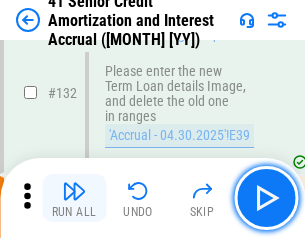 scroll, scrollTop: 2045, scrollLeft: 0, axis: vertical 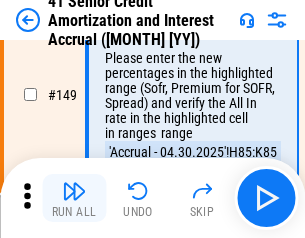 click at bounding box center (74, 191) 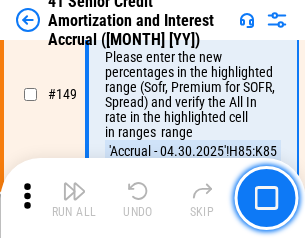 scroll, scrollTop: 2232, scrollLeft: 0, axis: vertical 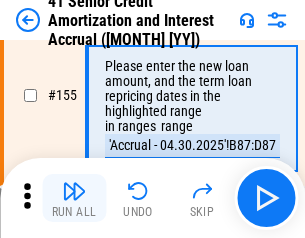 click at bounding box center [74, 191] 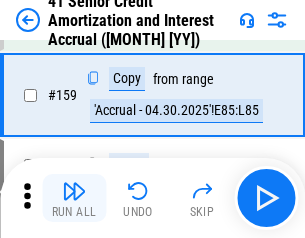click at bounding box center [74, 191] 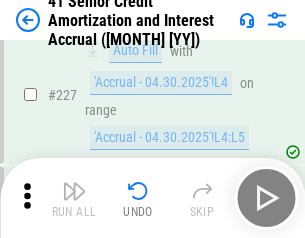 scroll, scrollTop: 4404, scrollLeft: 0, axis: vertical 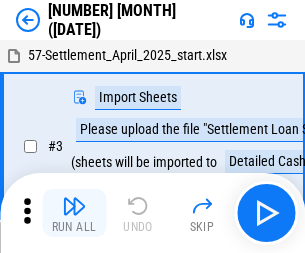 click at bounding box center [74, 206] 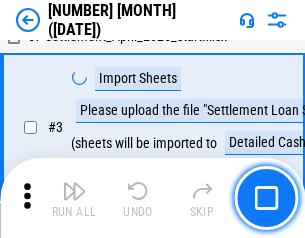 scroll, scrollTop: 145, scrollLeft: 0, axis: vertical 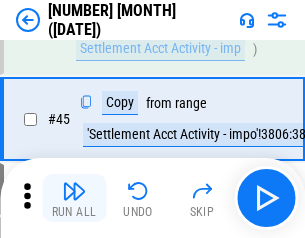 click at bounding box center [74, 191] 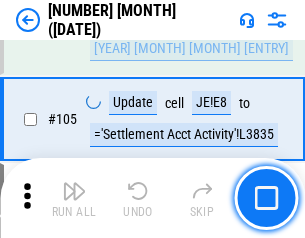 scroll, scrollTop: 1263, scrollLeft: 0, axis: vertical 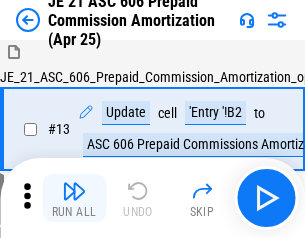 click at bounding box center (74, 191) 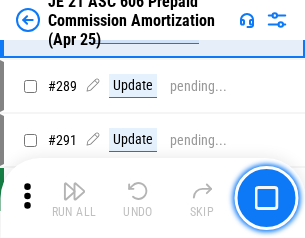 scroll, scrollTop: 3680, scrollLeft: 0, axis: vertical 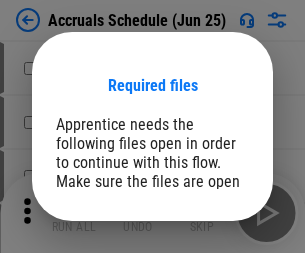 click on "Open" at bounding box center (209, 278) 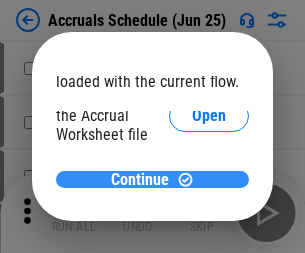 click on "Continue" at bounding box center (140, 180) 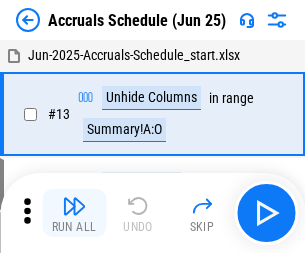 click at bounding box center [74, 206] 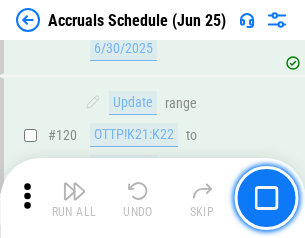 scroll, scrollTop: 2736, scrollLeft: 0, axis: vertical 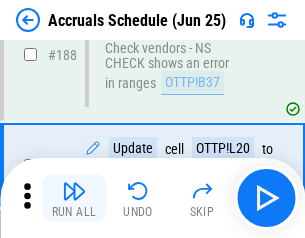 click at bounding box center (74, 191) 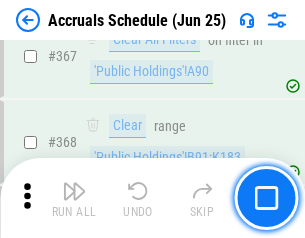 scroll, scrollTop: 6200, scrollLeft: 0, axis: vertical 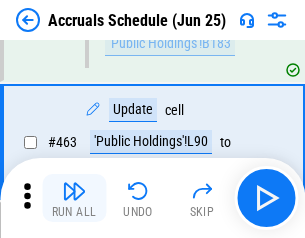 click at bounding box center (74, 191) 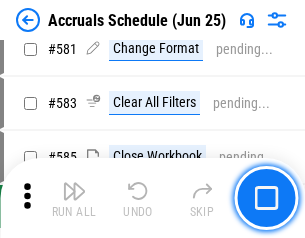 scroll, scrollTop: 8907, scrollLeft: 0, axis: vertical 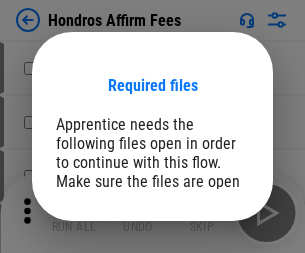 click on "Open" at bounding box center (209, 268) 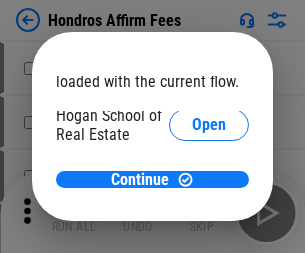 click on "Open" at bounding box center [209, 221] 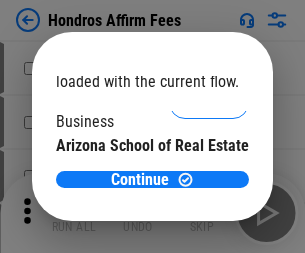 click on "Open" at bounding box center (209, 195) 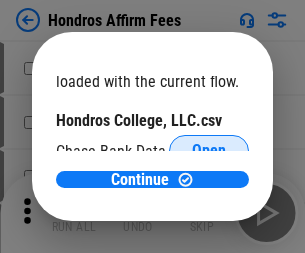 click on "Open" at bounding box center [209, 151] 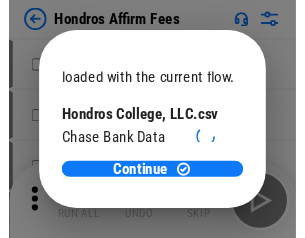 scroll, scrollTop: 314, scrollLeft: 0, axis: vertical 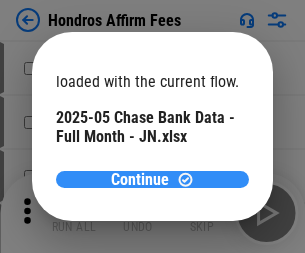 click on "Continue" at bounding box center (140, 180) 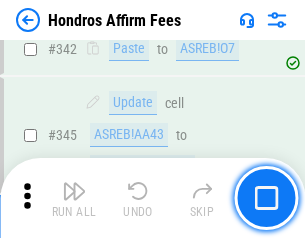 scroll, scrollTop: 4545, scrollLeft: 0, axis: vertical 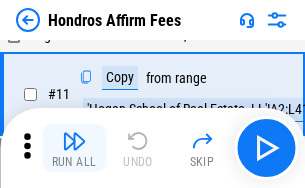 click at bounding box center (74, 141) 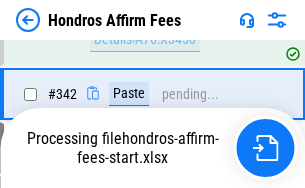 scroll, scrollTop: 4570, scrollLeft: 0, axis: vertical 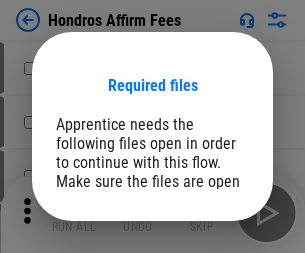 click on "Open" at bounding box center [209, 268] 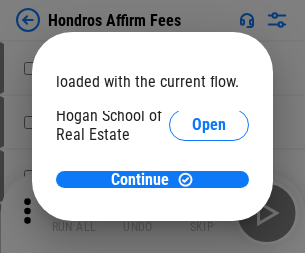 click on "Open" at bounding box center [209, 221] 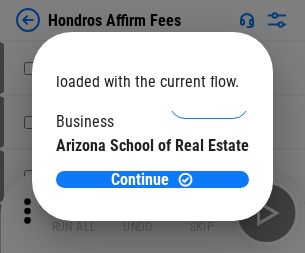 click on "Open" at bounding box center [209, 195] 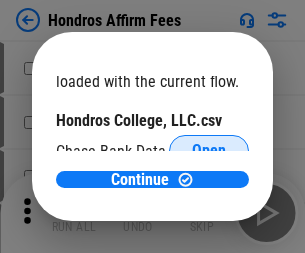 click on "Open" at bounding box center (209, 151) 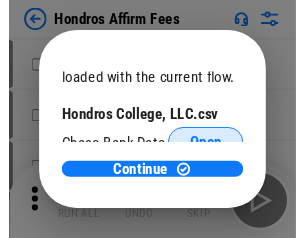 scroll, scrollTop: 314, scrollLeft: 0, axis: vertical 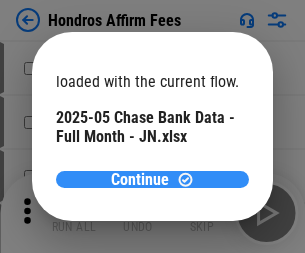 click on "Continue" at bounding box center [140, 180] 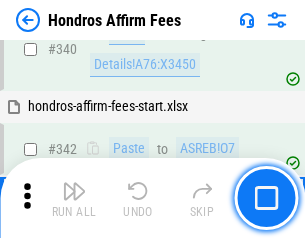scroll, scrollTop: 4545, scrollLeft: 0, axis: vertical 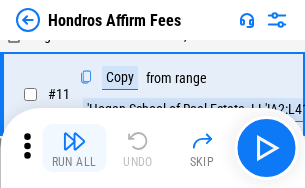 click at bounding box center (74, 141) 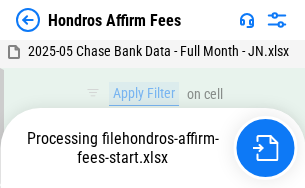 scroll, scrollTop: 4352, scrollLeft: 0, axis: vertical 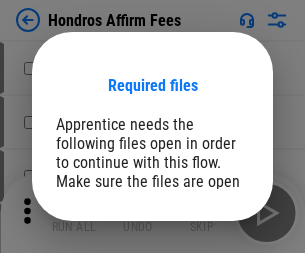 click on "Open" at bounding box center (209, 268) 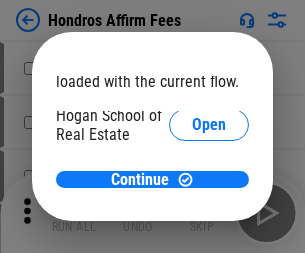 click on "Open" at bounding box center [209, 221] 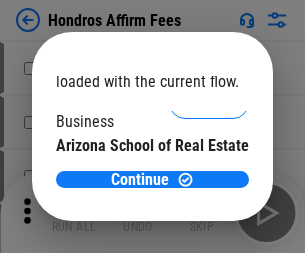 click on "Open" at bounding box center [209, 195] 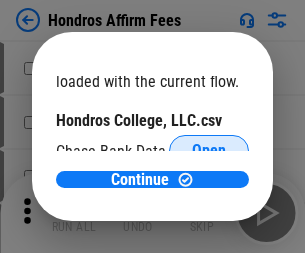 click on "Open" at bounding box center (209, 151) 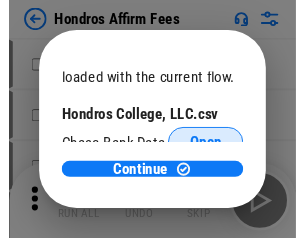 scroll, scrollTop: 314, scrollLeft: 0, axis: vertical 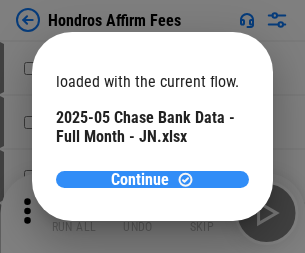 click on "Continue" at bounding box center (140, 180) 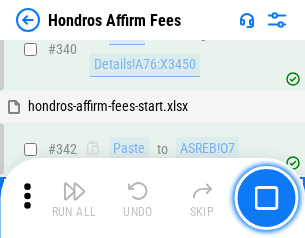 scroll, scrollTop: 4545, scrollLeft: 0, axis: vertical 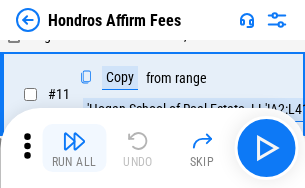 click at bounding box center [74, 141] 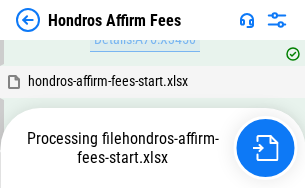 scroll, scrollTop: 4570, scrollLeft: 0, axis: vertical 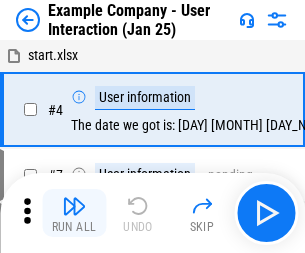 click at bounding box center (74, 206) 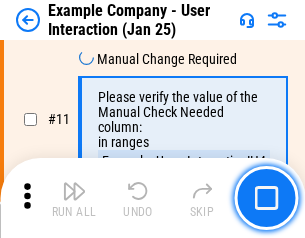 scroll, scrollTop: 433, scrollLeft: 0, axis: vertical 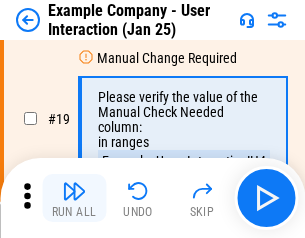 click at bounding box center [74, 191] 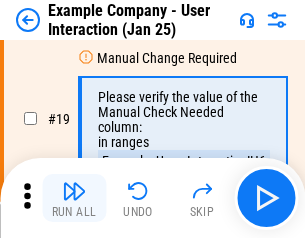 click at bounding box center [74, 191] 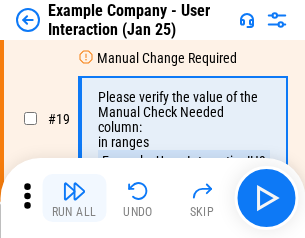 click at bounding box center (74, 191) 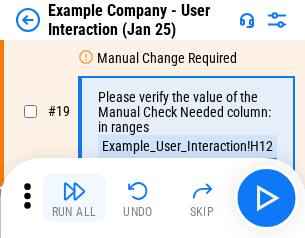 click at bounding box center (74, 191) 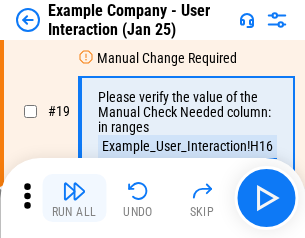 click at bounding box center [74, 191] 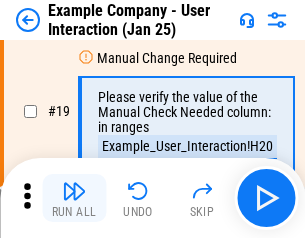click at bounding box center [74, 191] 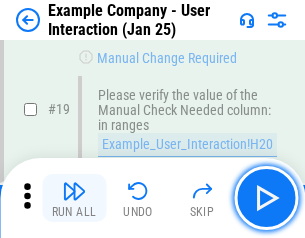 scroll, scrollTop: 537, scrollLeft: 0, axis: vertical 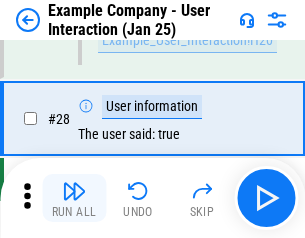 click at bounding box center (74, 191) 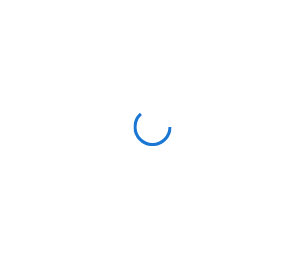scroll, scrollTop: 0, scrollLeft: 0, axis: both 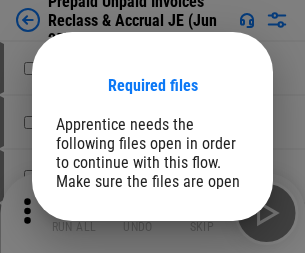 click on "Open" at bounding box center (209, 278) 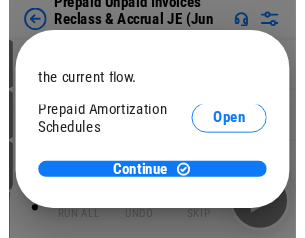 scroll, scrollTop: 119, scrollLeft: 0, axis: vertical 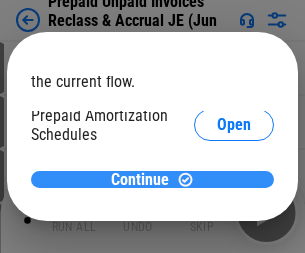 click on "Continue" at bounding box center [140, 180] 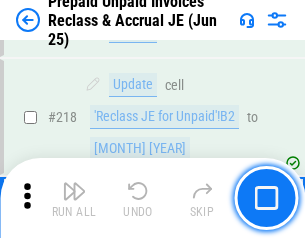 scroll, scrollTop: 2592, scrollLeft: 0, axis: vertical 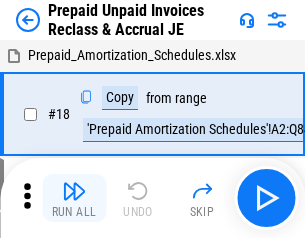 click at bounding box center [74, 191] 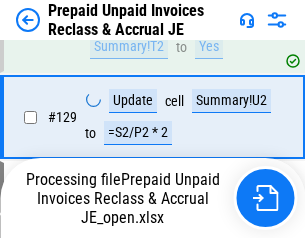 scroll, scrollTop: 1428, scrollLeft: 0, axis: vertical 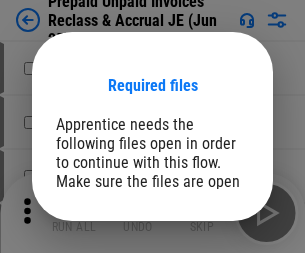click on "Open" at bounding box center (209, 278) 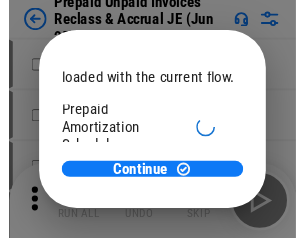 scroll, scrollTop: 119, scrollLeft: 0, axis: vertical 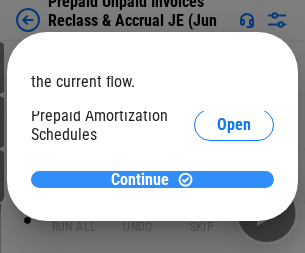 click on "Continue" at bounding box center (140, 180) 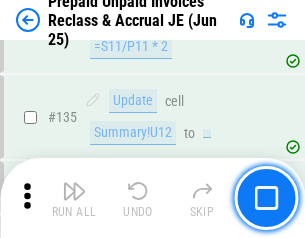 scroll, scrollTop: 2592, scrollLeft: 0, axis: vertical 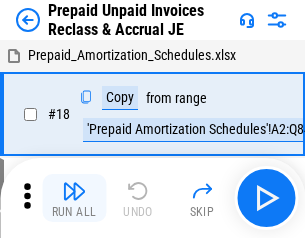 click at bounding box center (74, 191) 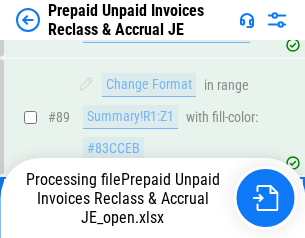scroll, scrollTop: 1342, scrollLeft: 0, axis: vertical 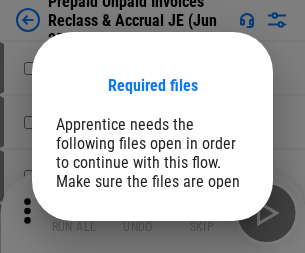 click on "Open" at bounding box center (209, 278) 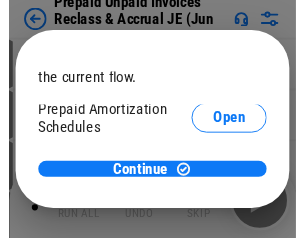 scroll, scrollTop: 119, scrollLeft: 0, axis: vertical 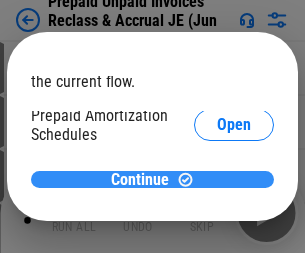 click on "Continue" at bounding box center [140, 180] 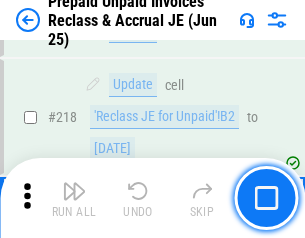 scroll, scrollTop: 2592, scrollLeft: 0, axis: vertical 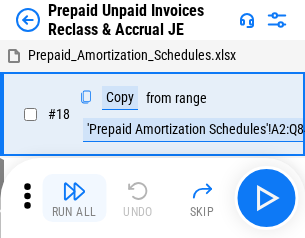 click at bounding box center [74, 191] 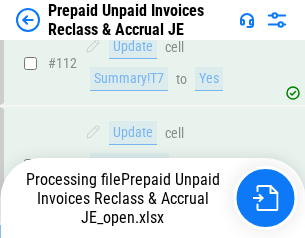 scroll, scrollTop: 1628, scrollLeft: 0, axis: vertical 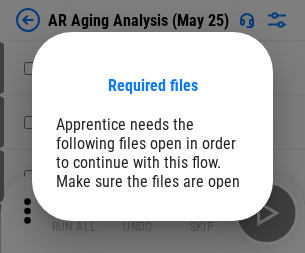 click on "Open" at bounding box center [209, 265] 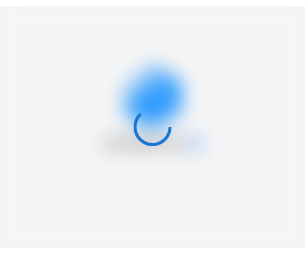 scroll, scrollTop: 0, scrollLeft: 0, axis: both 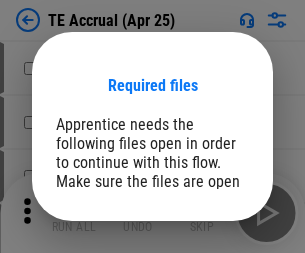 click on "Open" at bounding box center (209, 287) 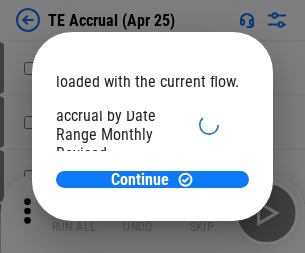 scroll, scrollTop: 119, scrollLeft: 0, axis: vertical 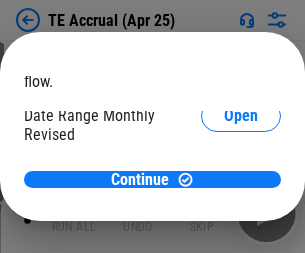 click on "Open" at bounding box center [241, 192] 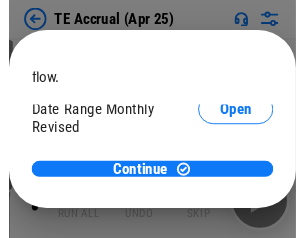 scroll, scrollTop: 93, scrollLeft: 0, axis: vertical 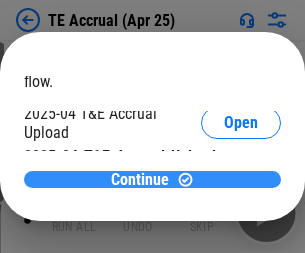 click on "Continue" at bounding box center [140, 180] 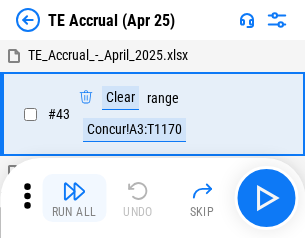 click at bounding box center [74, 191] 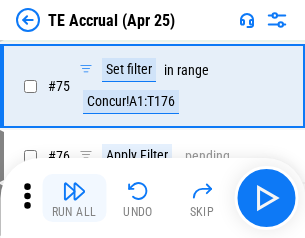 click at bounding box center (74, 191) 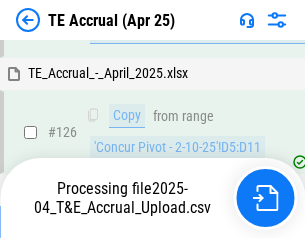 scroll, scrollTop: 3928, scrollLeft: 0, axis: vertical 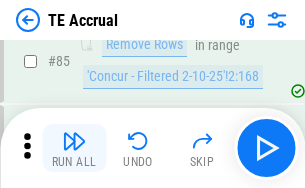 click at bounding box center (74, 141) 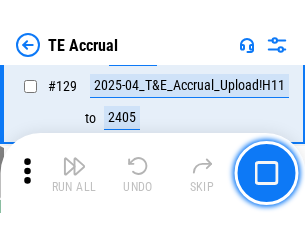 scroll, scrollTop: 4178, scrollLeft: 0, axis: vertical 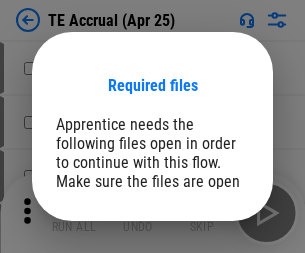click on "Open" at bounding box center [209, 287] 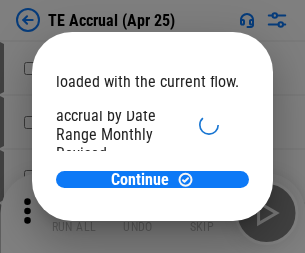 scroll, scrollTop: 119, scrollLeft: 0, axis: vertical 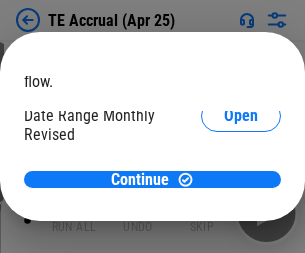 click on "Open" at bounding box center (241, 192) 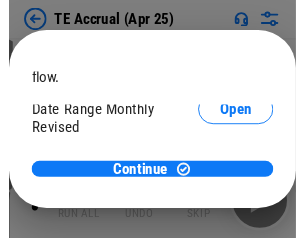 scroll, scrollTop: 93, scrollLeft: 0, axis: vertical 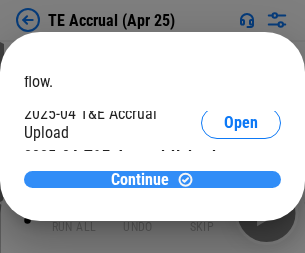 click on "Continue" at bounding box center [140, 180] 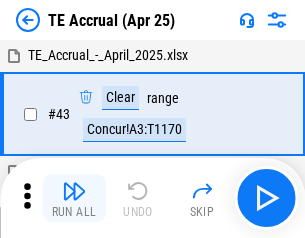 click at bounding box center [74, 191] 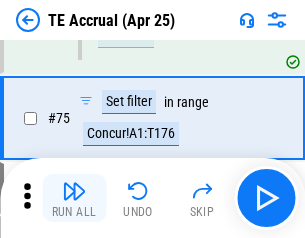 click at bounding box center [74, 191] 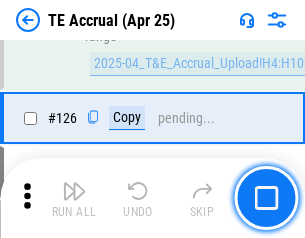 scroll, scrollTop: 3928, scrollLeft: 0, axis: vertical 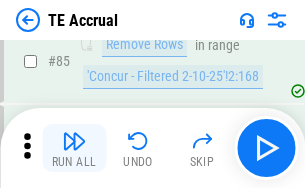 click at bounding box center [74, 141] 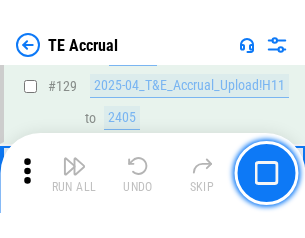 scroll, scrollTop: 4178, scrollLeft: 0, axis: vertical 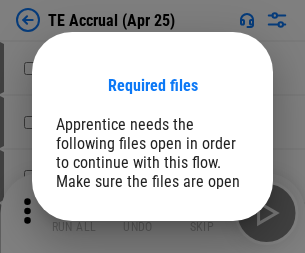 click on "Open" at bounding box center (209, 287) 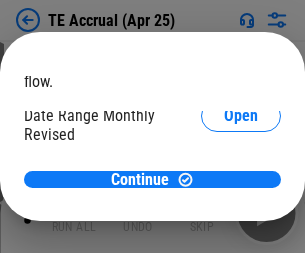 scroll, scrollTop: 119, scrollLeft: 0, axis: vertical 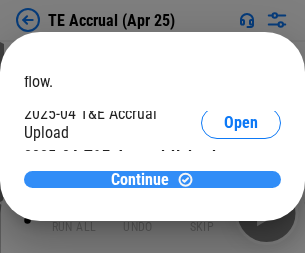 click on "Continue" at bounding box center [140, 180] 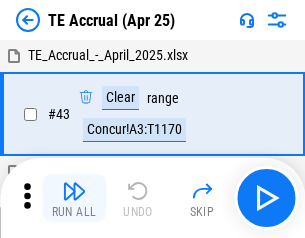 click at bounding box center [74, 191] 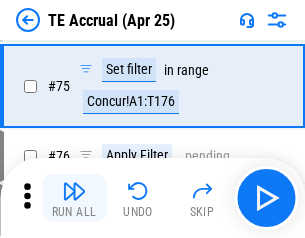 click at bounding box center (74, 191) 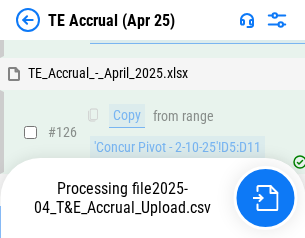 scroll, scrollTop: 3928, scrollLeft: 0, axis: vertical 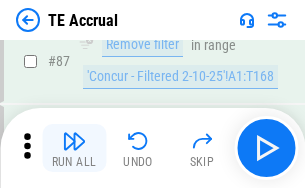 click at bounding box center (74, 141) 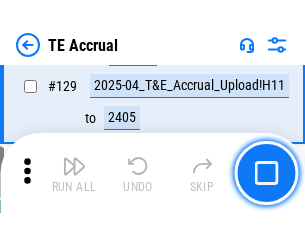 scroll, scrollTop: 4178, scrollLeft: 0, axis: vertical 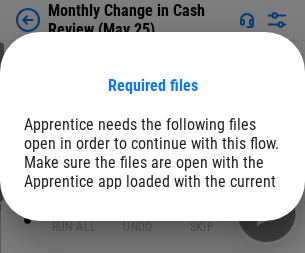 click on "Open" at bounding box center [241, 246] 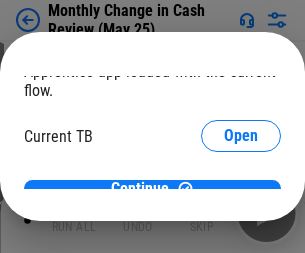 click on "Open" at bounding box center (241, 197) 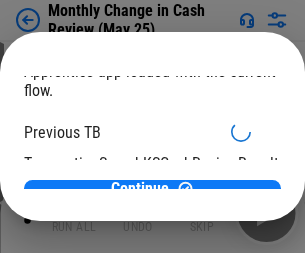 scroll, scrollTop: 65, scrollLeft: 0, axis: vertical 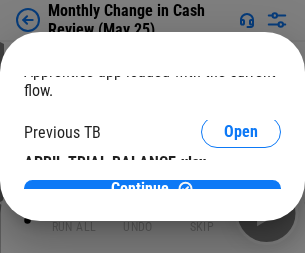 click on "Open" at bounding box center [326, 193] 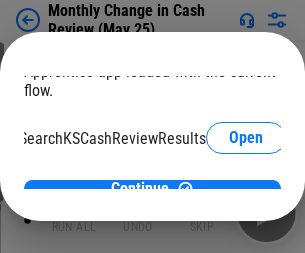 scroll, scrollTop: 126, scrollLeft: 80, axis: both 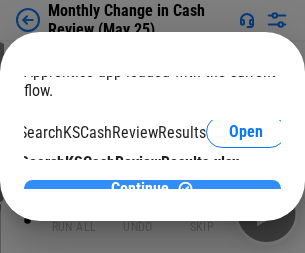 click on "Continue" at bounding box center [140, 189] 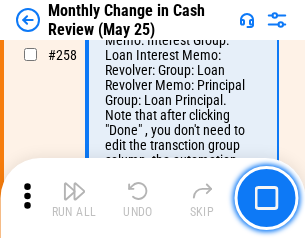 scroll, scrollTop: 5369, scrollLeft: 0, axis: vertical 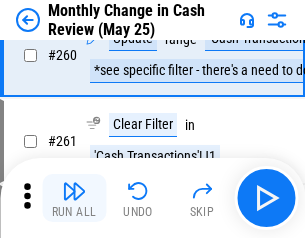 click at bounding box center (74, 191) 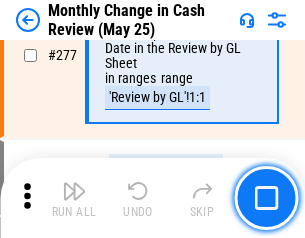 scroll, scrollTop: 6051, scrollLeft: 0, axis: vertical 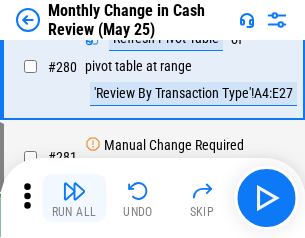 click at bounding box center (74, 191) 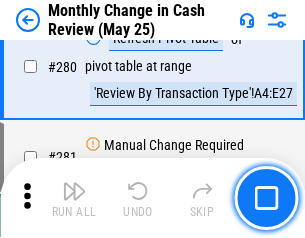 scroll, scrollTop: 6194, scrollLeft: 0, axis: vertical 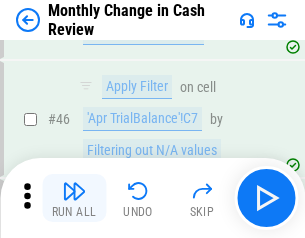 click at bounding box center (74, 191) 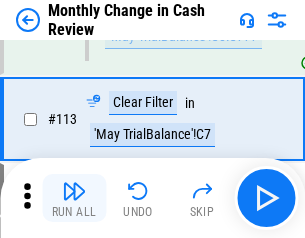 click at bounding box center [74, 191] 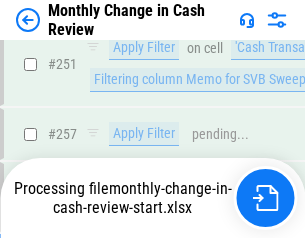 scroll, scrollTop: 4941, scrollLeft: 0, axis: vertical 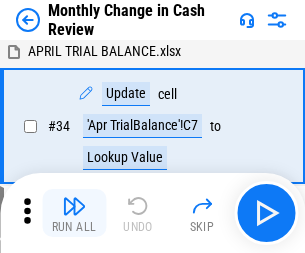 click at bounding box center (74, 206) 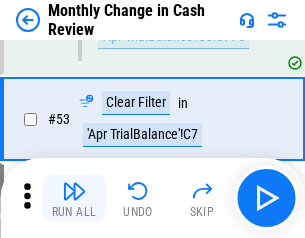 click at bounding box center (74, 191) 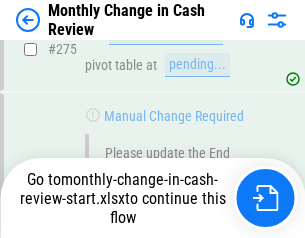 scroll, scrollTop: 6028, scrollLeft: 0, axis: vertical 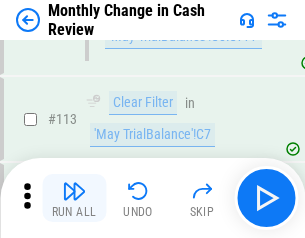 click at bounding box center [74, 191] 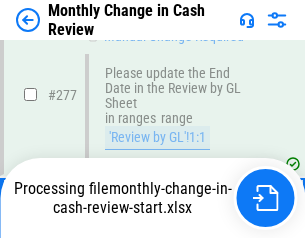 scroll, scrollTop: 6028, scrollLeft: 0, axis: vertical 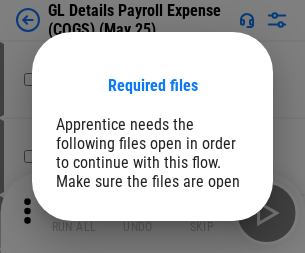 click on "Open" at bounding box center [209, 306] 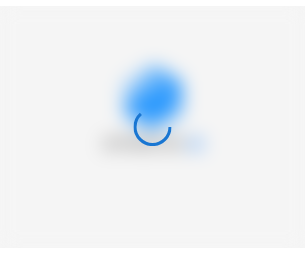 scroll, scrollTop: 0, scrollLeft: 0, axis: both 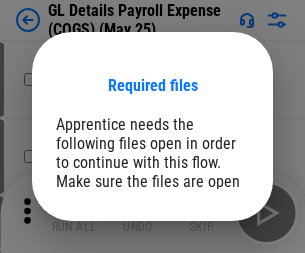 click on "Open" at bounding box center [209, 306] 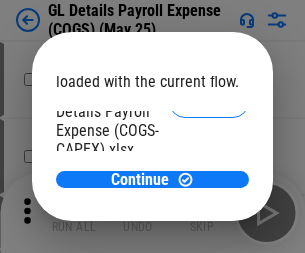 click on "Open" at bounding box center (209, 274) 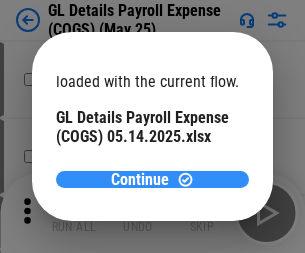 click on "Continue" at bounding box center [140, 180] 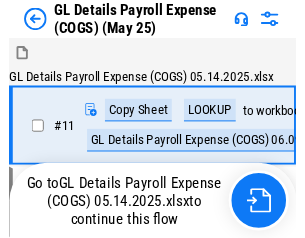 scroll, scrollTop: 15, scrollLeft: 0, axis: vertical 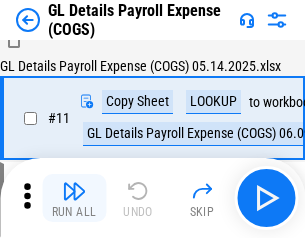 click at bounding box center [74, 191] 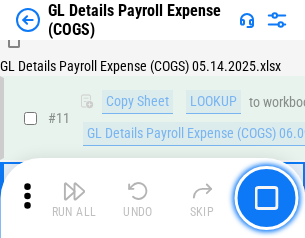 scroll, scrollTop: 101, scrollLeft: 0, axis: vertical 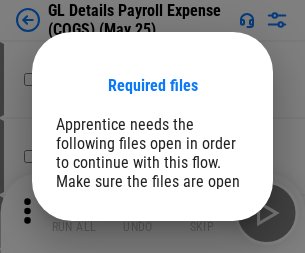 click on "Open" at bounding box center (209, 306) 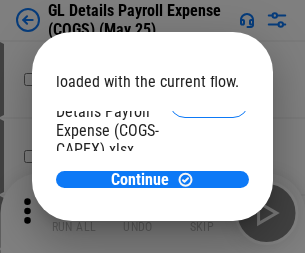 click on "Open" at bounding box center [209, 274] 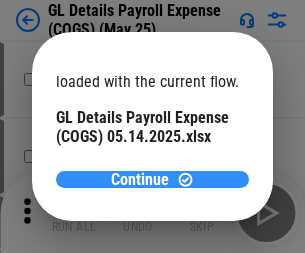 click on "Continue" at bounding box center (140, 180) 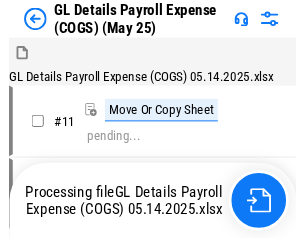 scroll, scrollTop: 15, scrollLeft: 0, axis: vertical 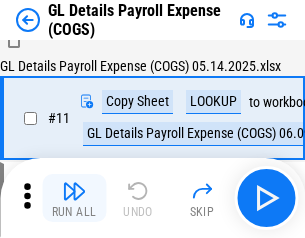 click at bounding box center [74, 191] 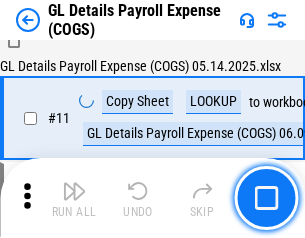 scroll, scrollTop: 101, scrollLeft: 0, axis: vertical 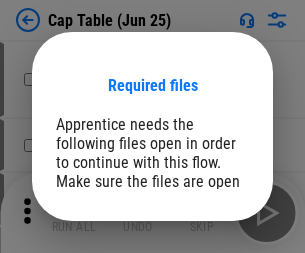 click on "Open" at bounding box center (209, 268) 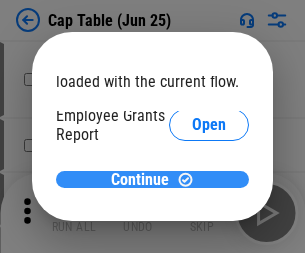 click on "Continue" at bounding box center [140, 180] 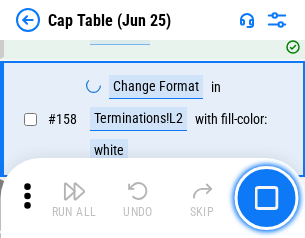scroll, scrollTop: 5712, scrollLeft: 0, axis: vertical 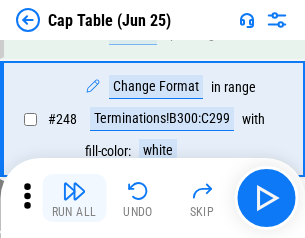click at bounding box center (74, 191) 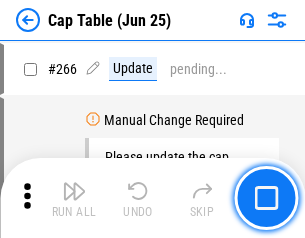scroll, scrollTop: 9428, scrollLeft: 0, axis: vertical 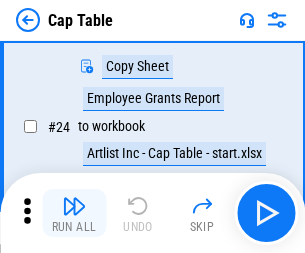 click at bounding box center (74, 206) 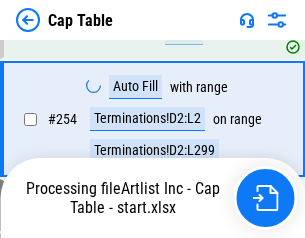 scroll, scrollTop: 8826, scrollLeft: 0, axis: vertical 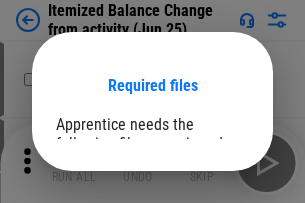 click on "Open" at bounding box center (209, 278) 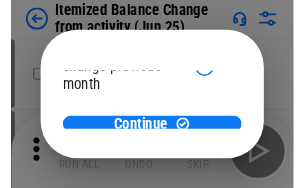 scroll, scrollTop: 146, scrollLeft: 0, axis: vertical 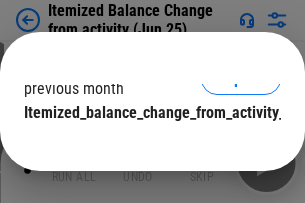 click on "Continue" at bounding box center [140, 153] 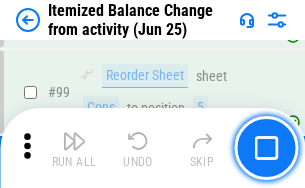 scroll, scrollTop: 3258, scrollLeft: 0, axis: vertical 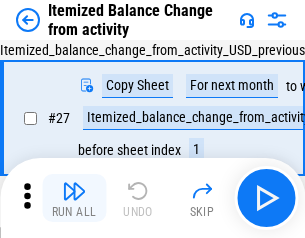click at bounding box center [74, 191] 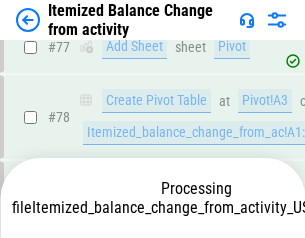 scroll, scrollTop: 2417, scrollLeft: 0, axis: vertical 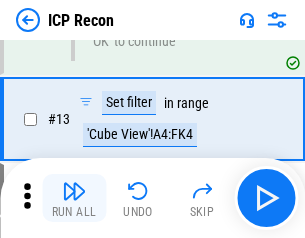 click at bounding box center (74, 191) 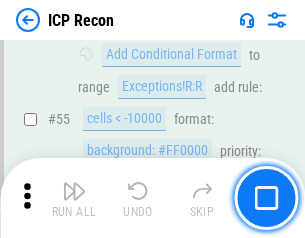 scroll, scrollTop: 1743, scrollLeft: 0, axis: vertical 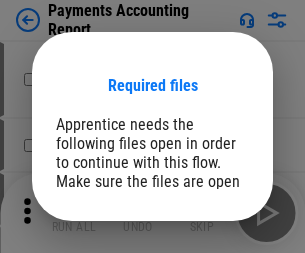 click on "Open" at bounding box center [209, 265] 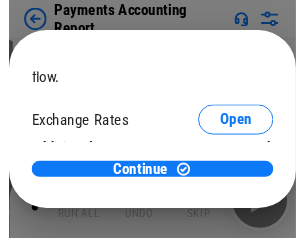 scroll, scrollTop: 119, scrollLeft: 0, axis: vertical 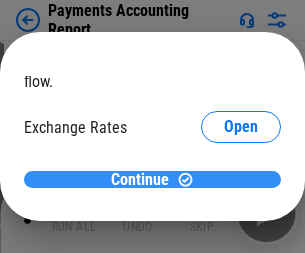 click on "Continue" at bounding box center [140, 180] 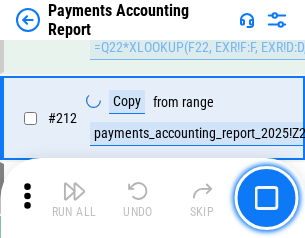 scroll, scrollTop: 6560, scrollLeft: 0, axis: vertical 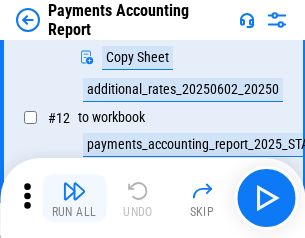 click at bounding box center (74, 191) 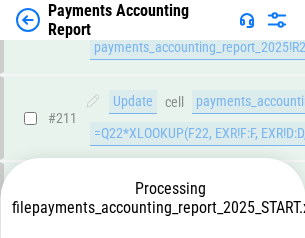 scroll, scrollTop: 6560, scrollLeft: 0, axis: vertical 